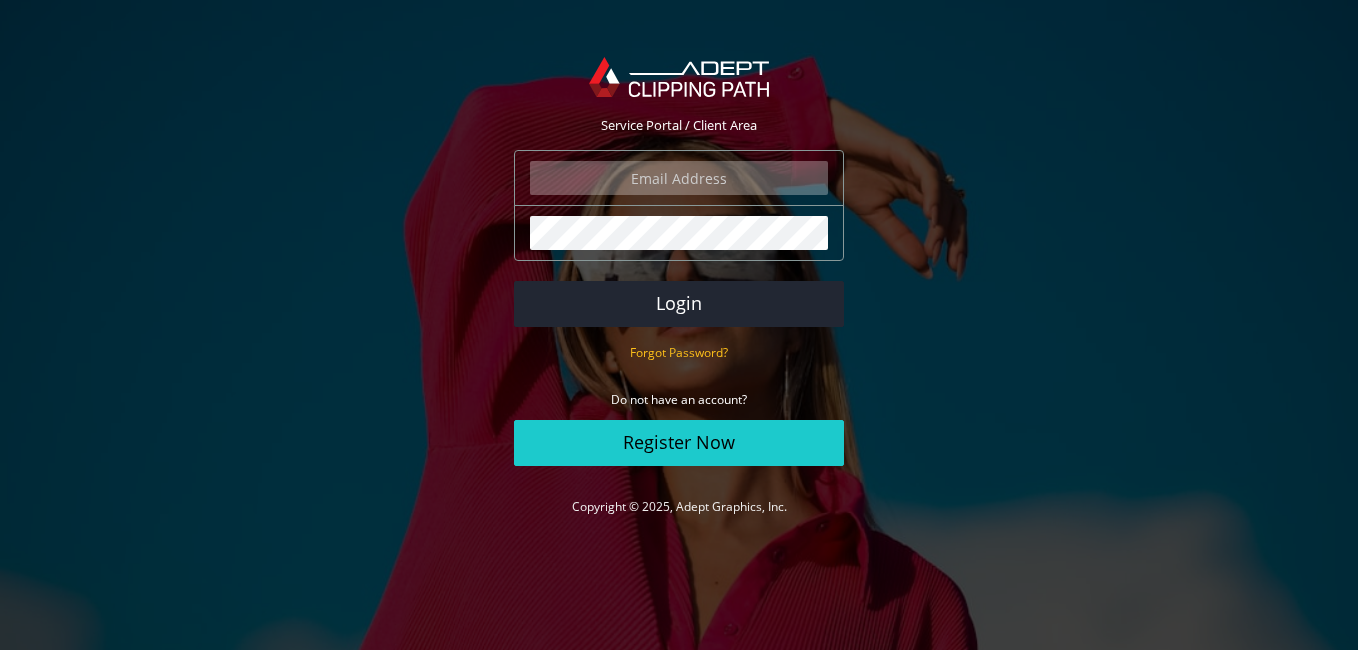 scroll, scrollTop: 0, scrollLeft: 0, axis: both 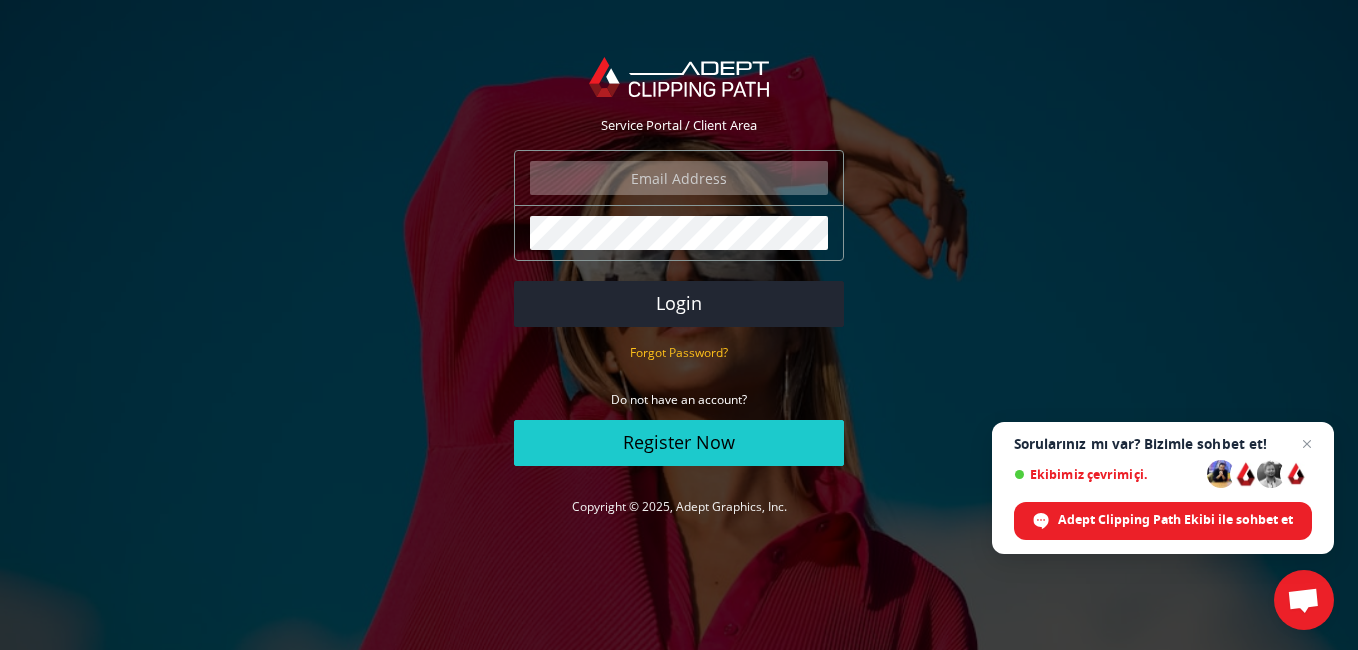 click on "The login field is required." at bounding box center (679, 178) 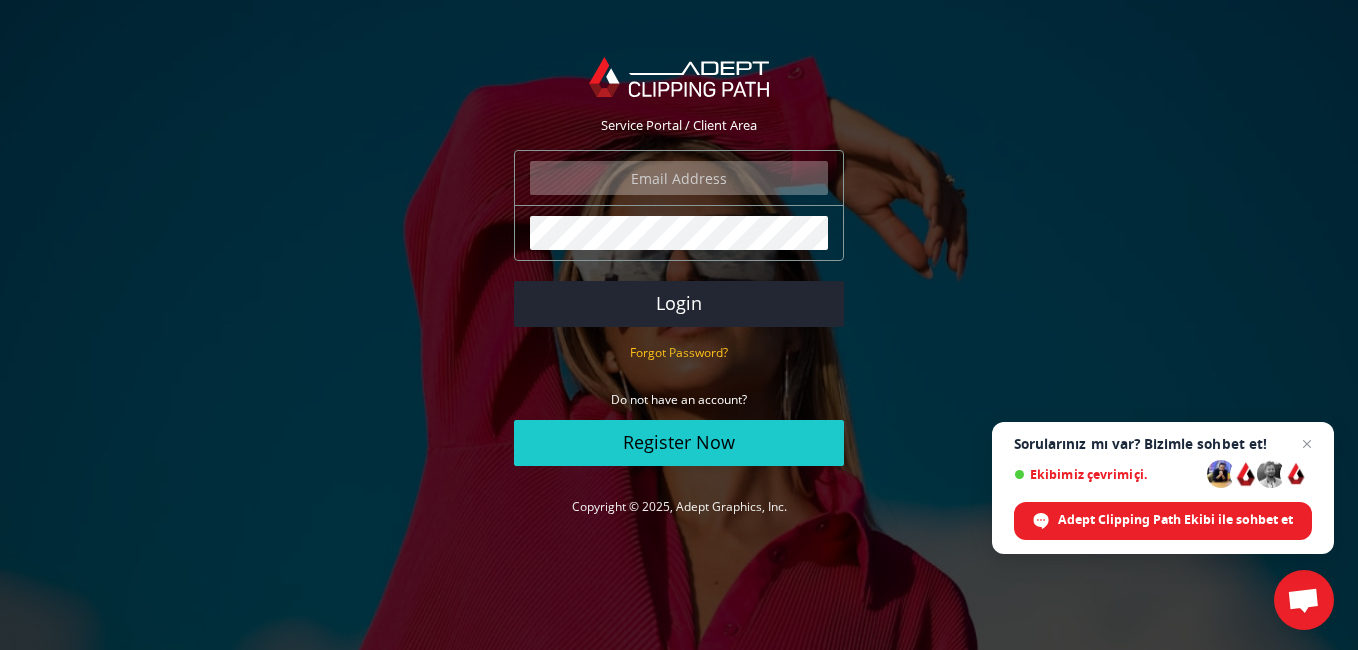 click at bounding box center (679, 178) 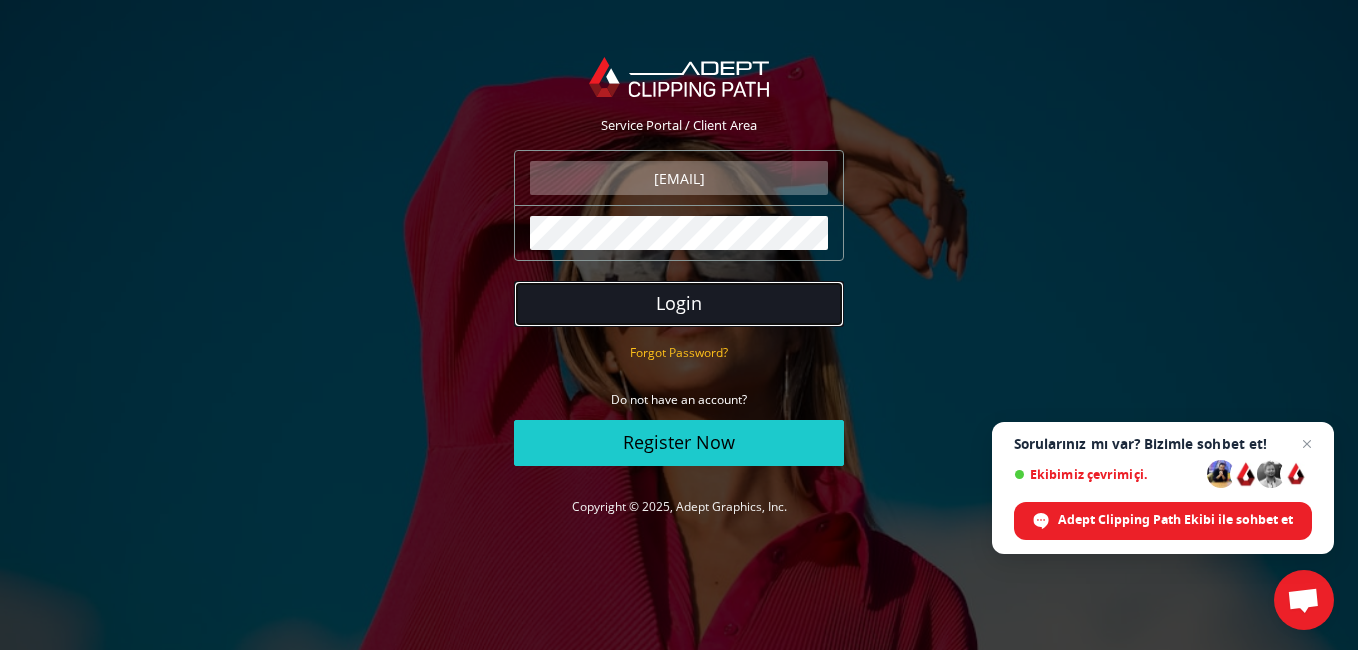 click on "Login" at bounding box center (679, 304) 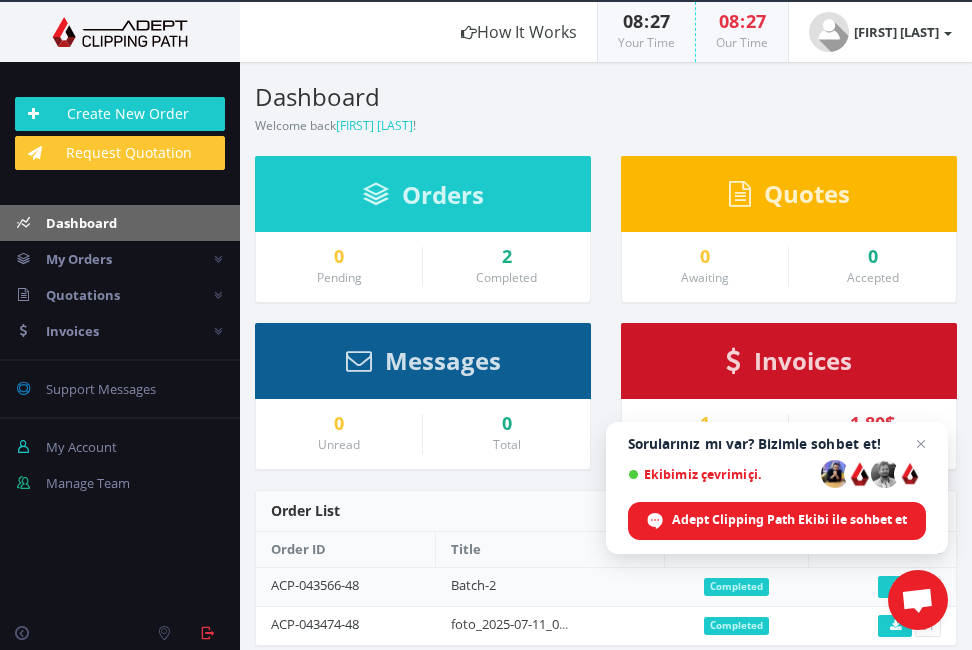 scroll, scrollTop: 0, scrollLeft: 0, axis: both 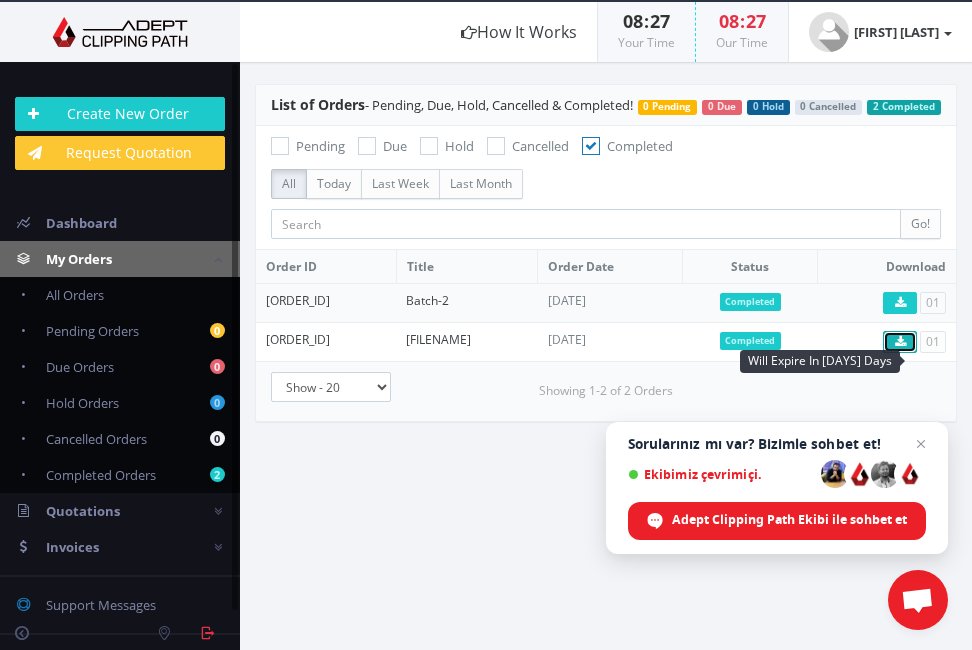 click at bounding box center (900, 303) 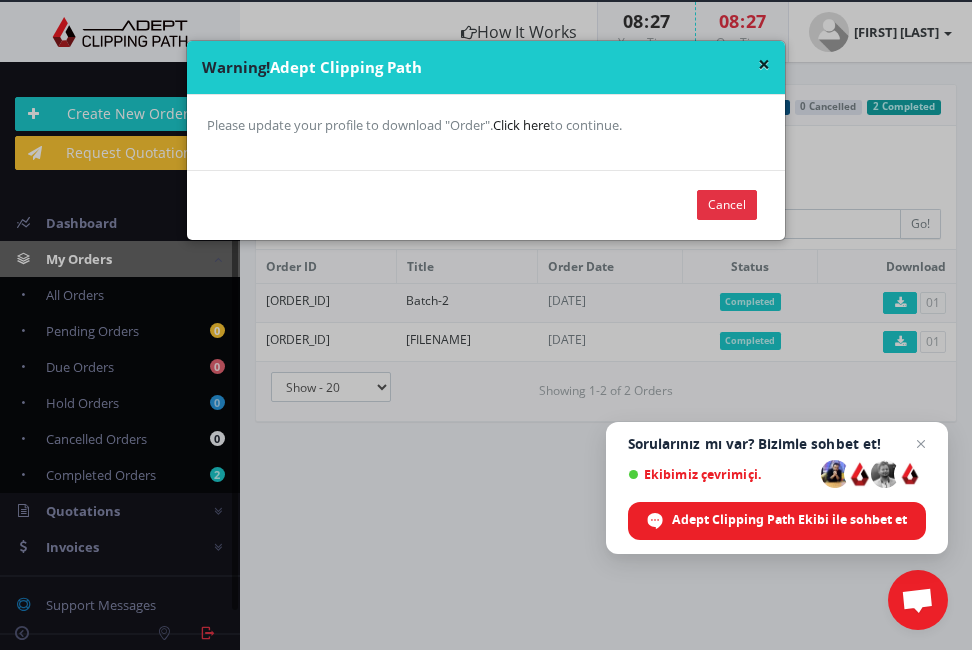 click on "Click here" at bounding box center (521, 125) 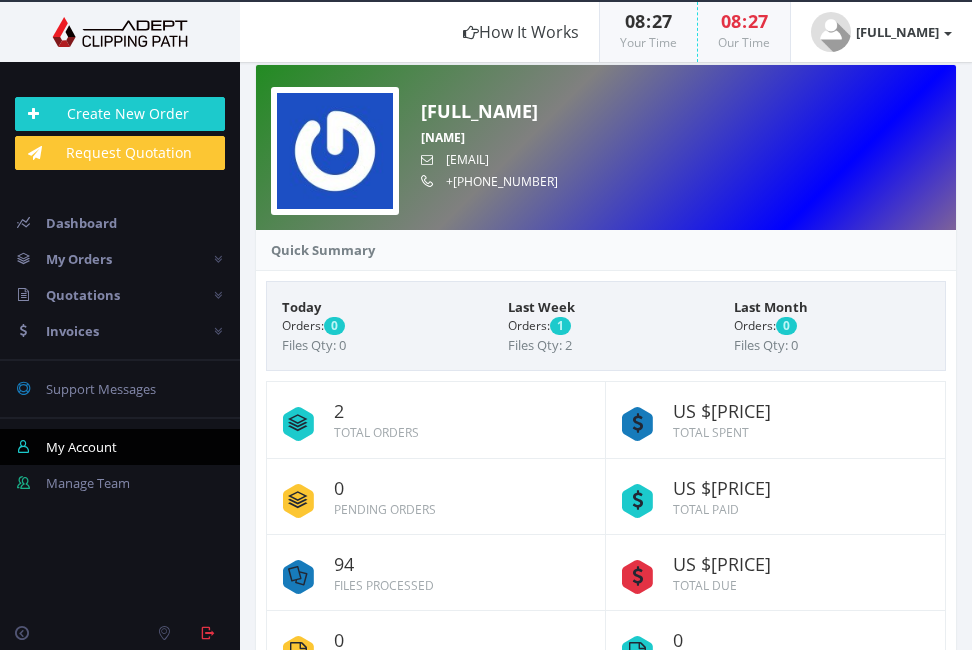 scroll, scrollTop: 0, scrollLeft: 0, axis: both 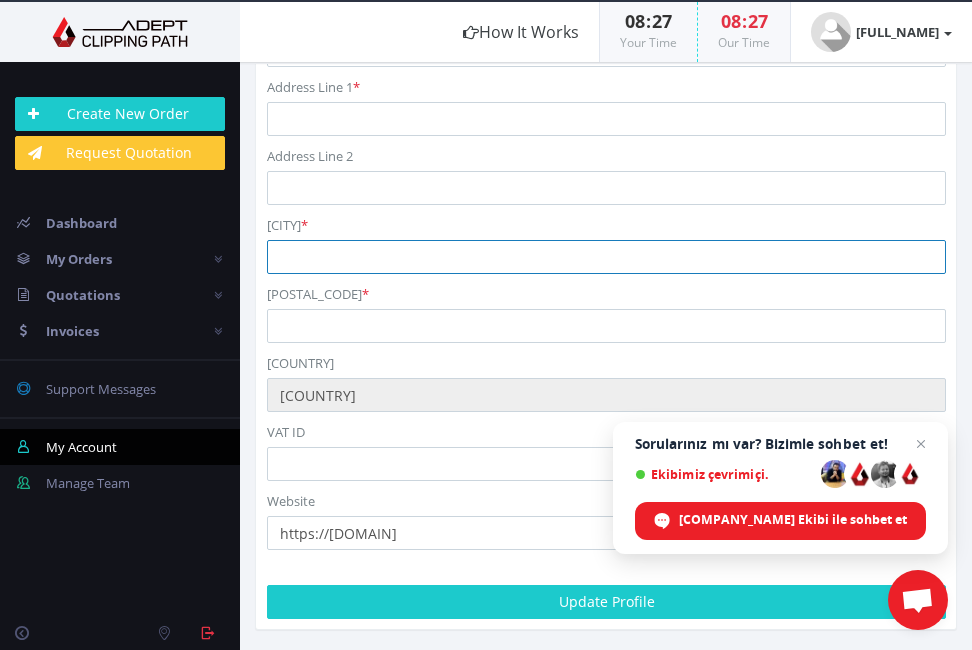 click at bounding box center (606, 257) 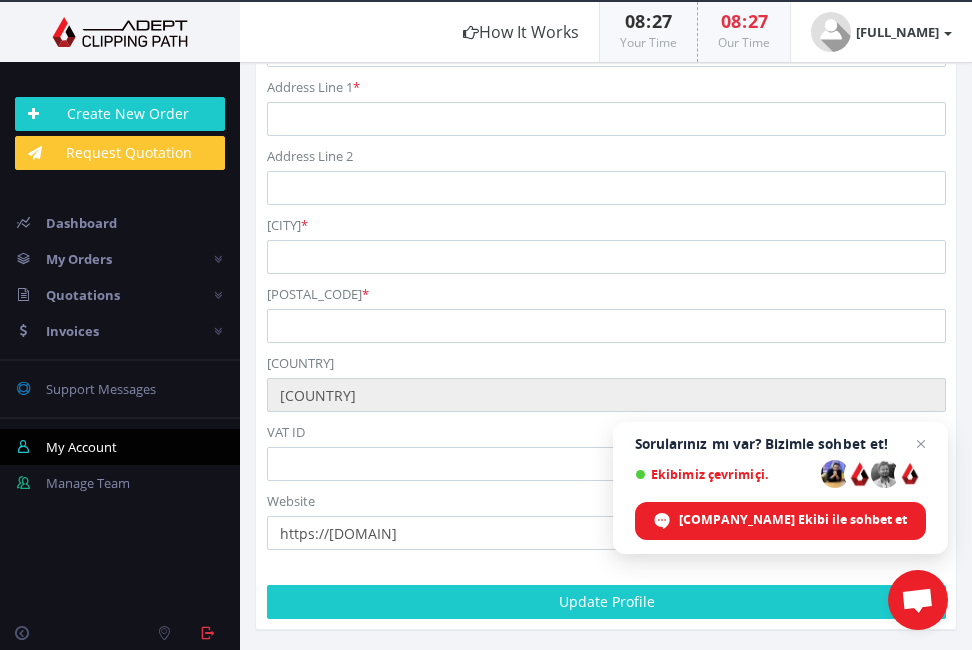 click on "City *" at bounding box center [606, 244] 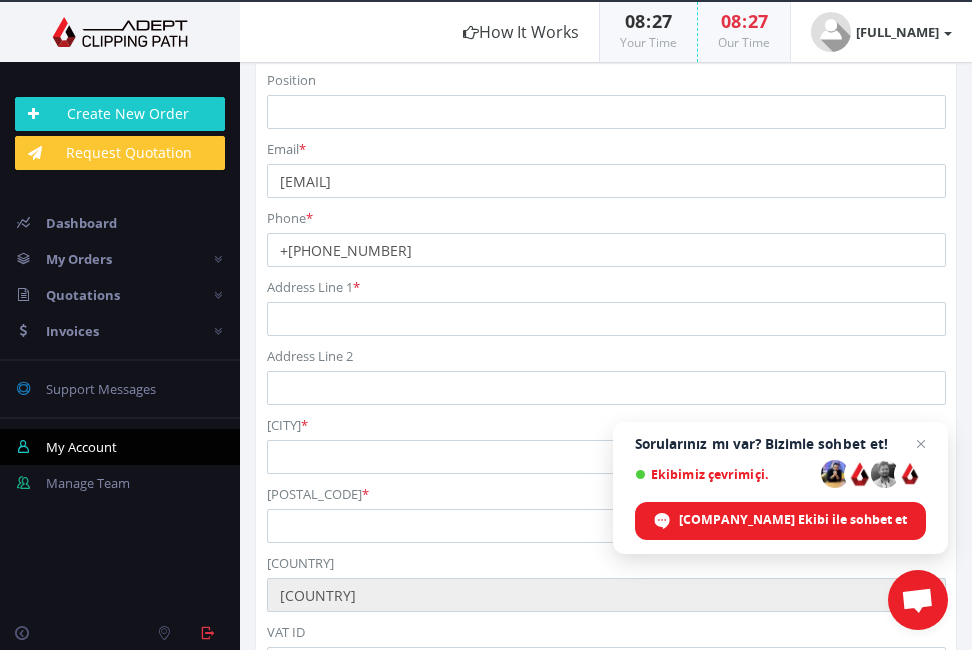 scroll, scrollTop: 1078, scrollLeft: 0, axis: vertical 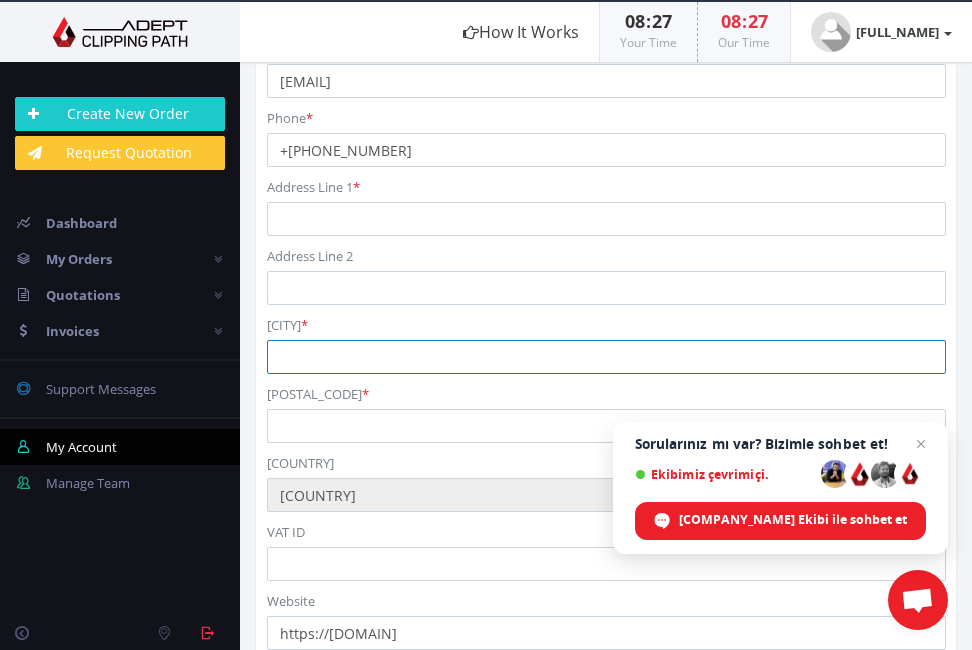 click at bounding box center (606, 357) 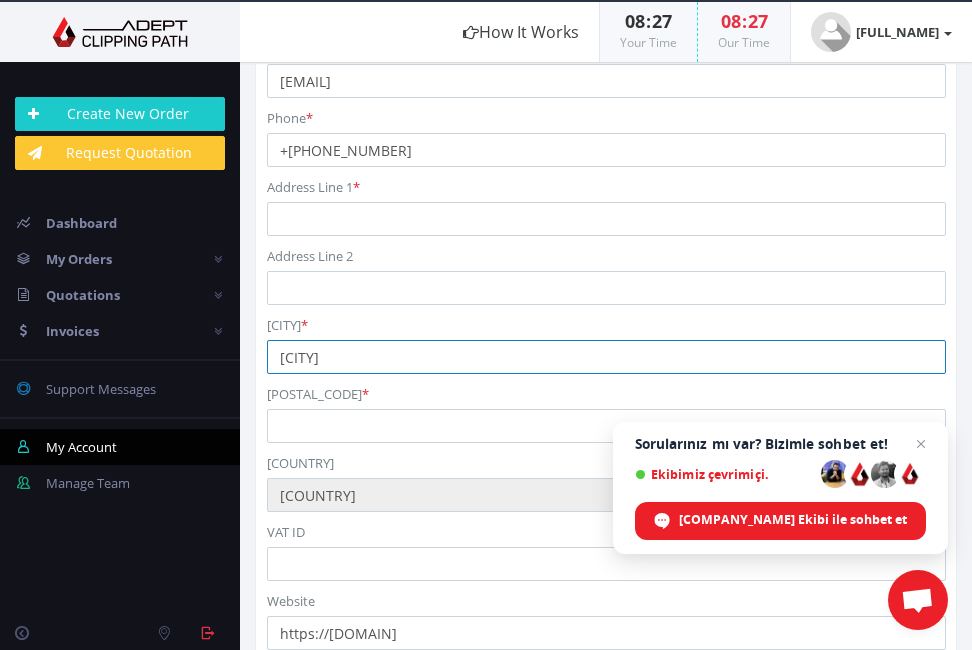 type on "[CITY]" 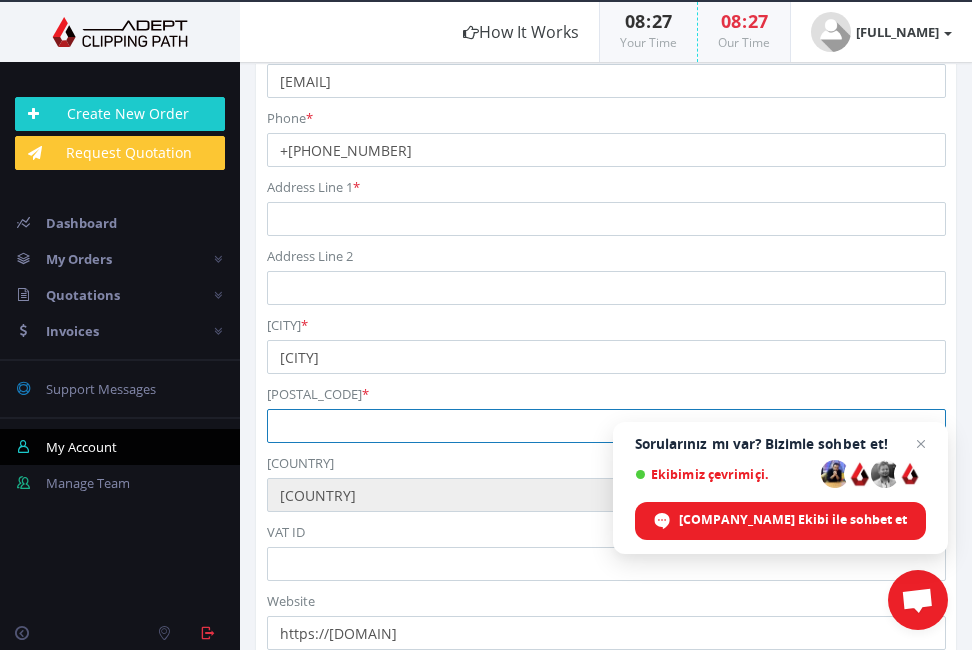 click at bounding box center (606, 426) 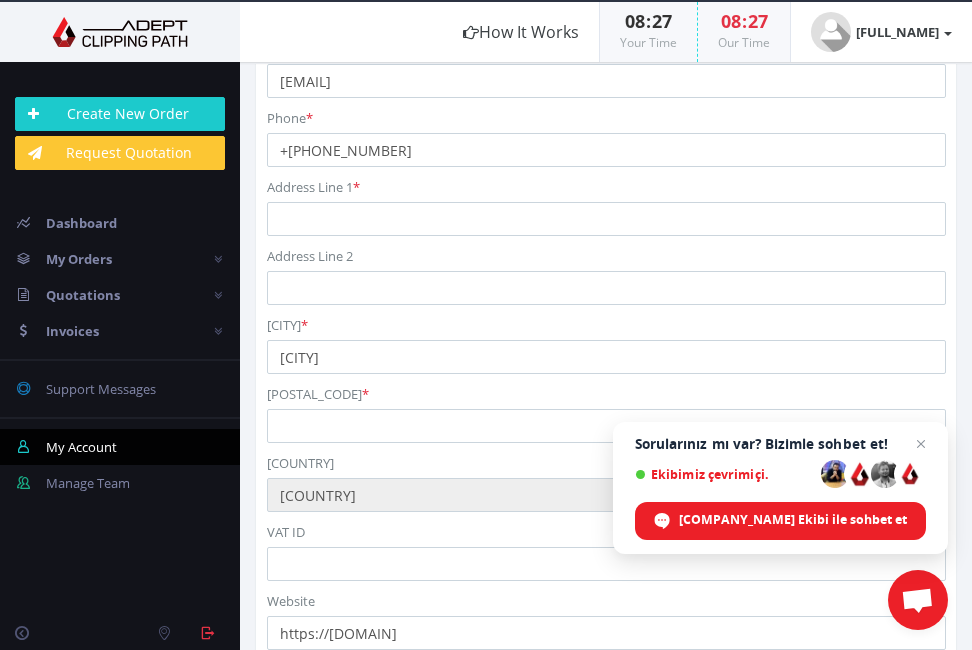 click on "Country
Turkey" at bounding box center (606, 482) 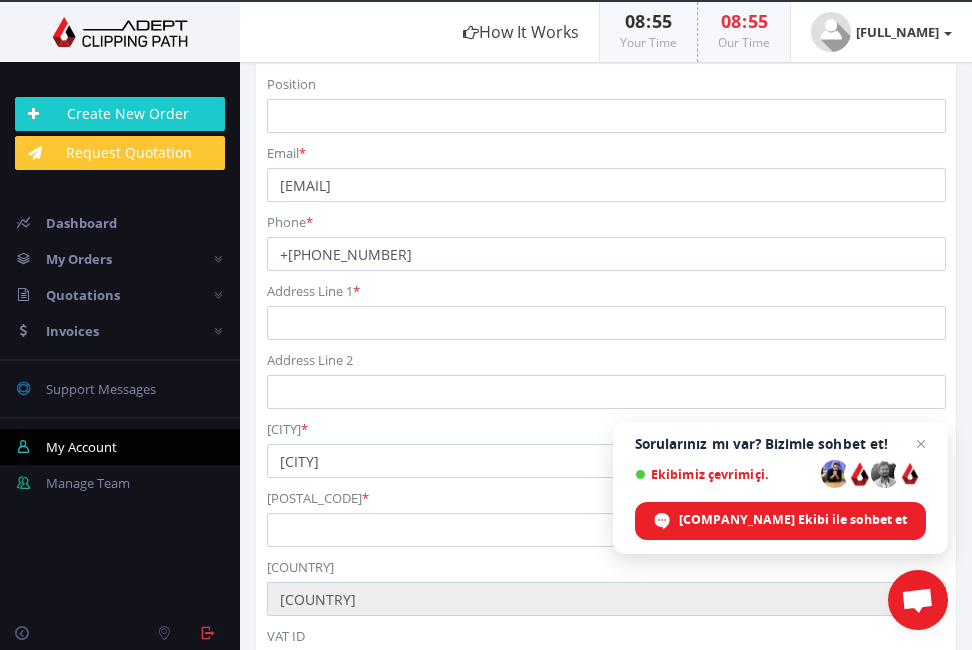 scroll, scrollTop: 1078, scrollLeft: 0, axis: vertical 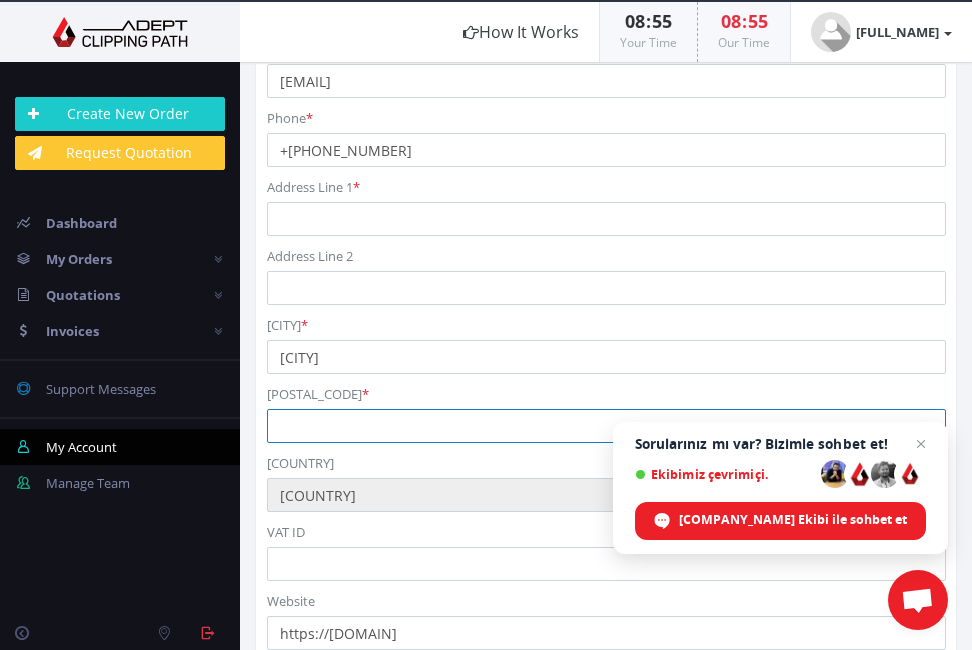 click at bounding box center [606, 426] 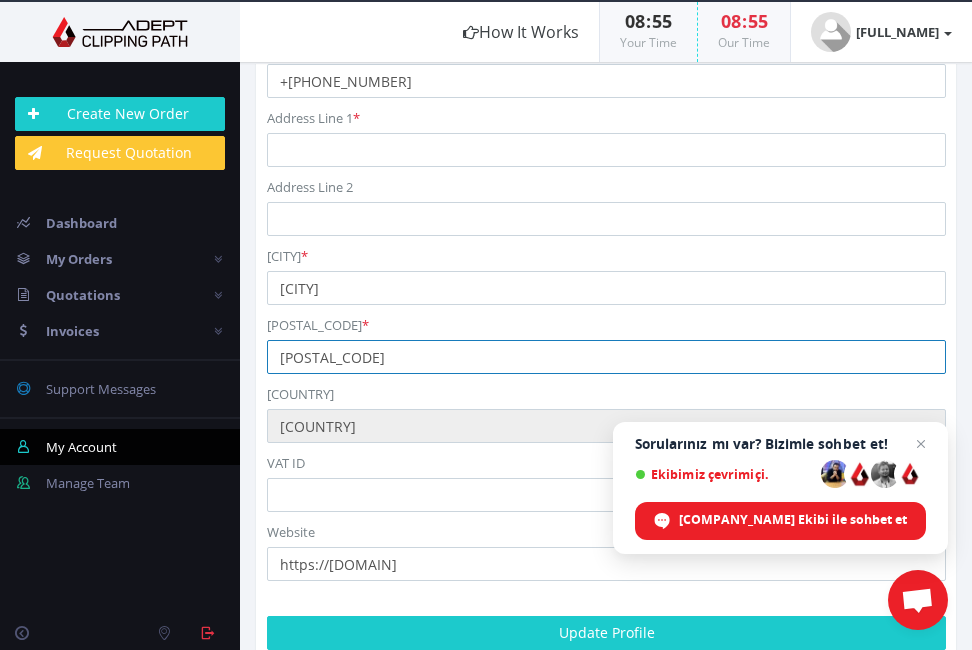 scroll, scrollTop: 1178, scrollLeft: 0, axis: vertical 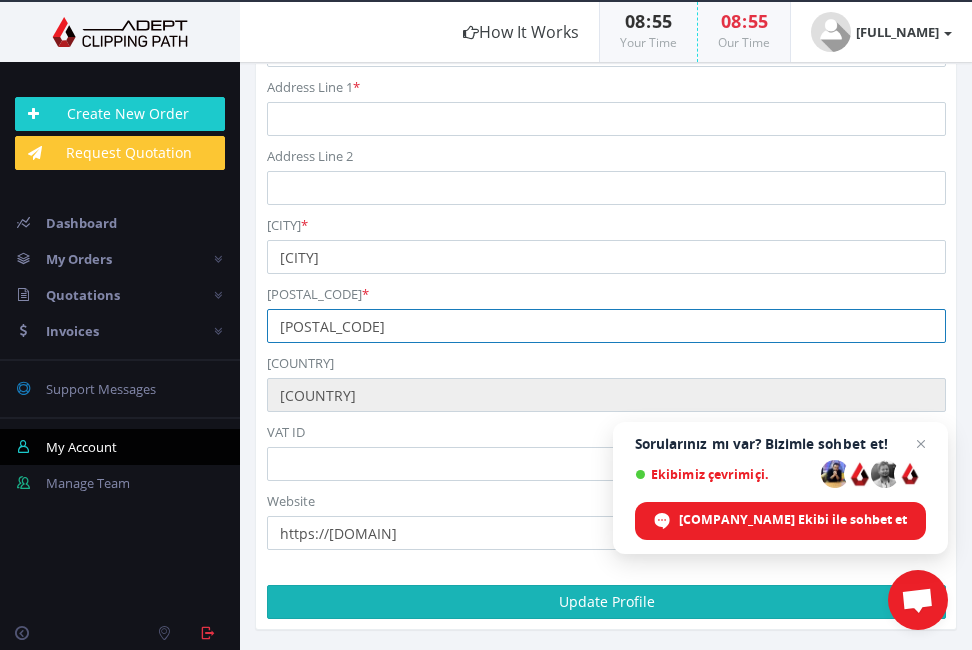 type on "34000" 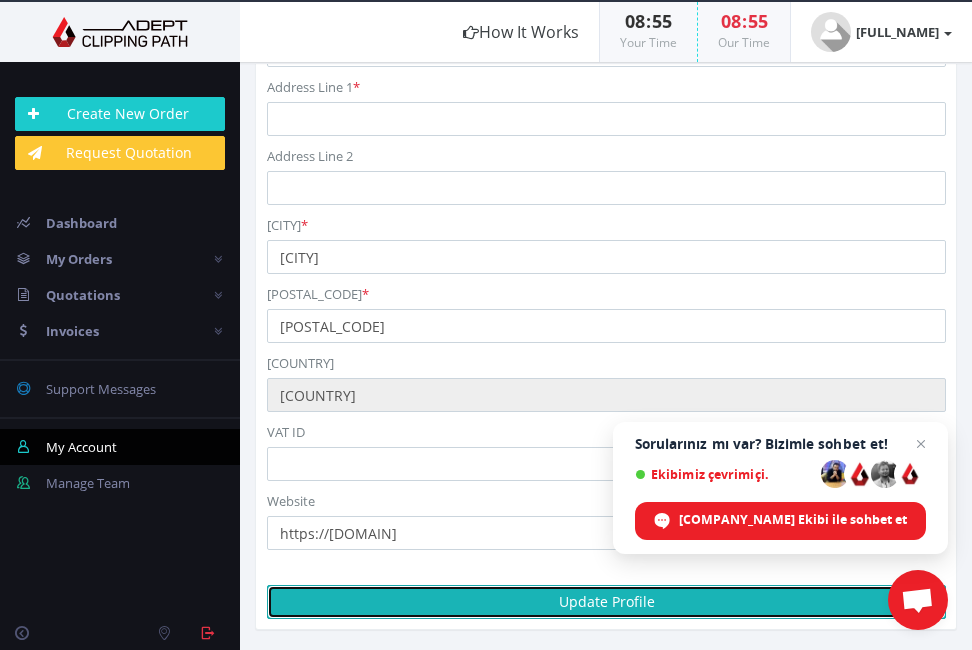 click on "Update Profile" at bounding box center [606, 602] 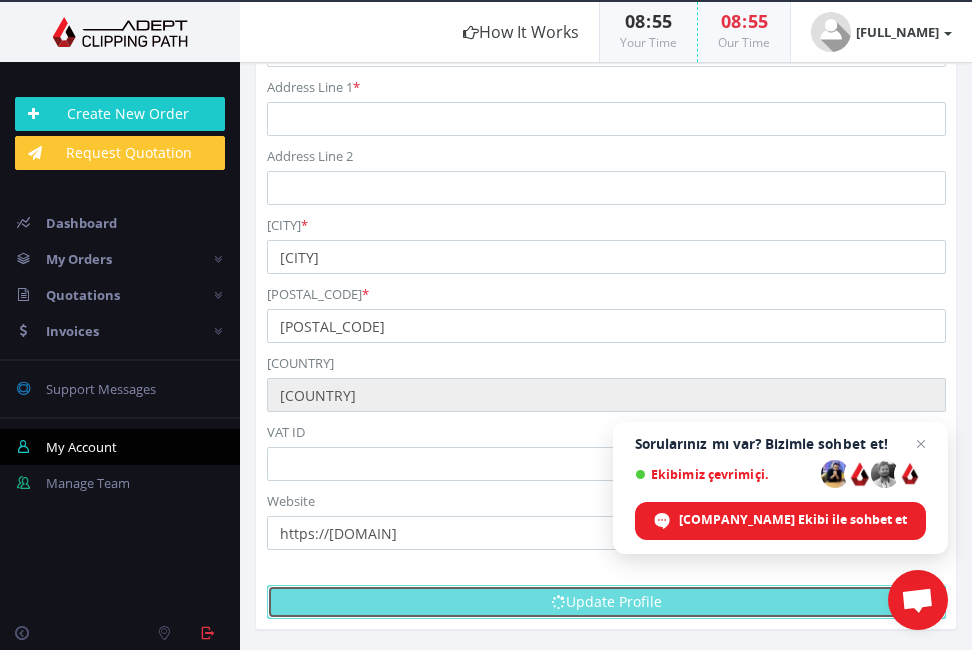 scroll, scrollTop: 1249, scrollLeft: 0, axis: vertical 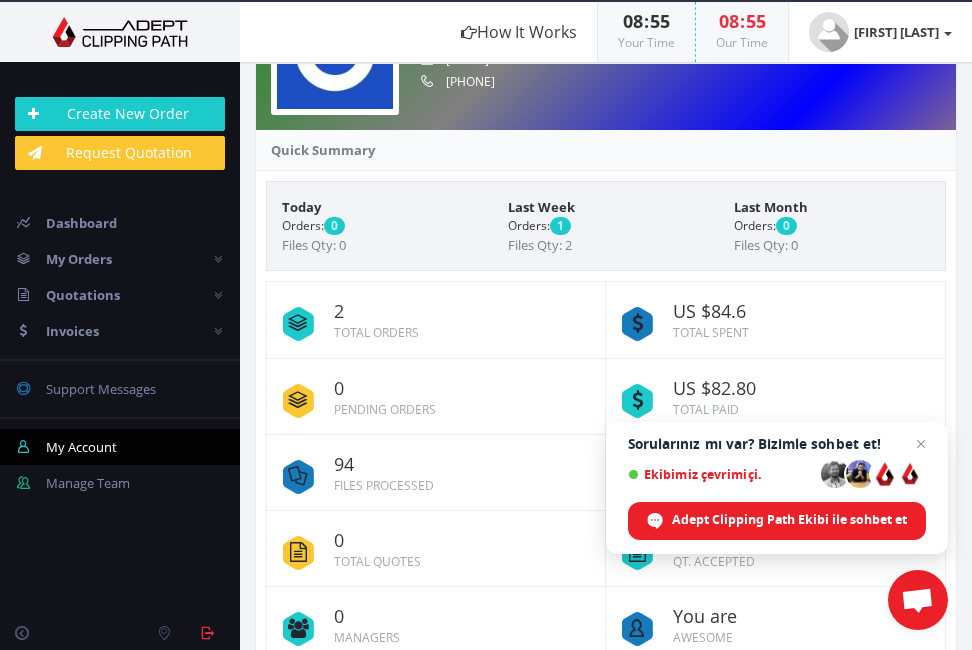 click on "2" at bounding box center (467, 312) 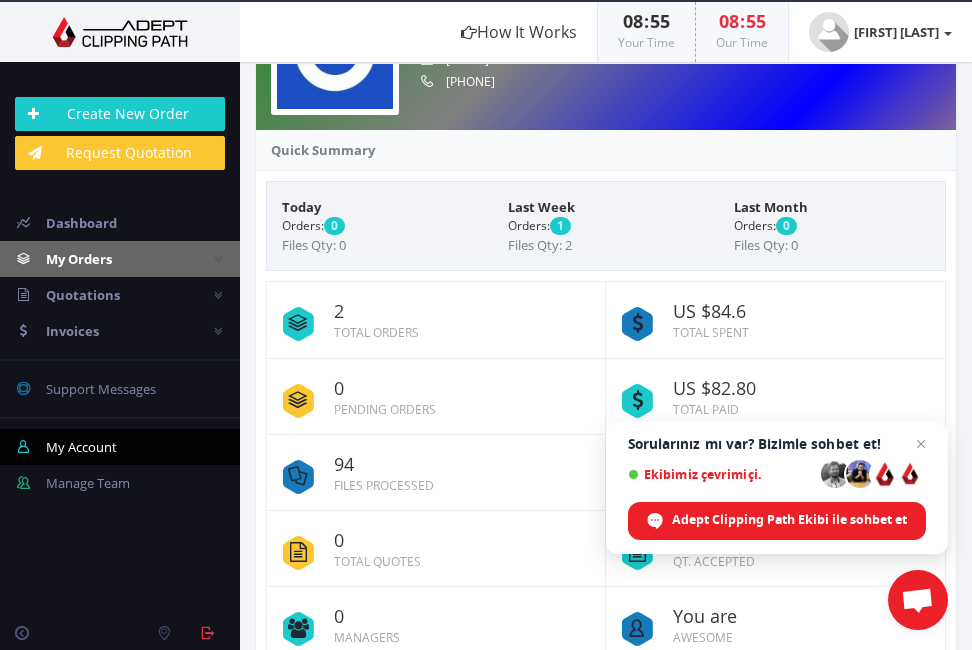 click on "My Orders" at bounding box center [79, 259] 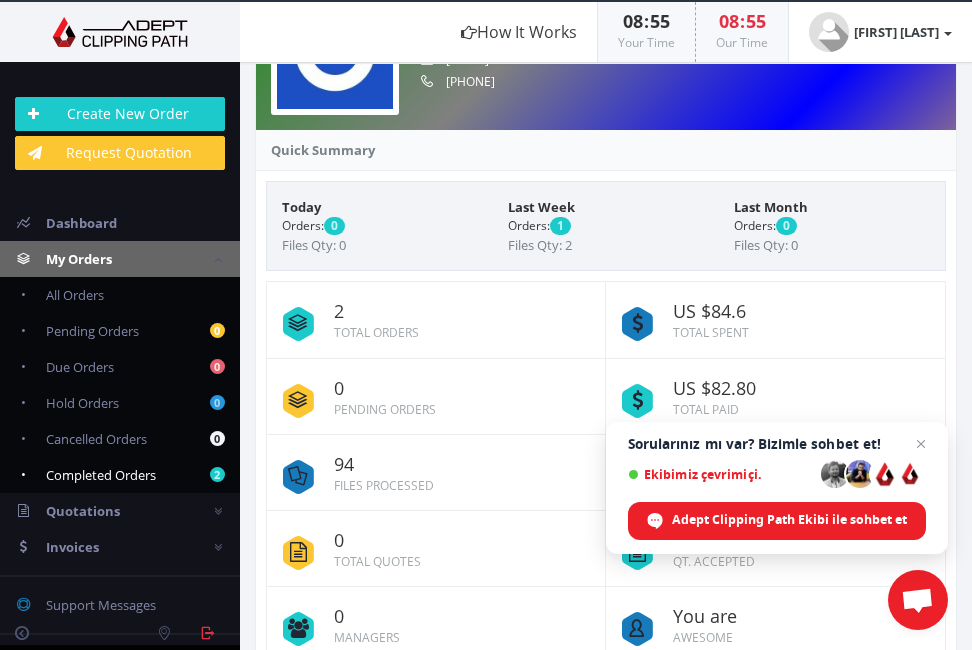 click on "Completed Orders" at bounding box center (101, 475) 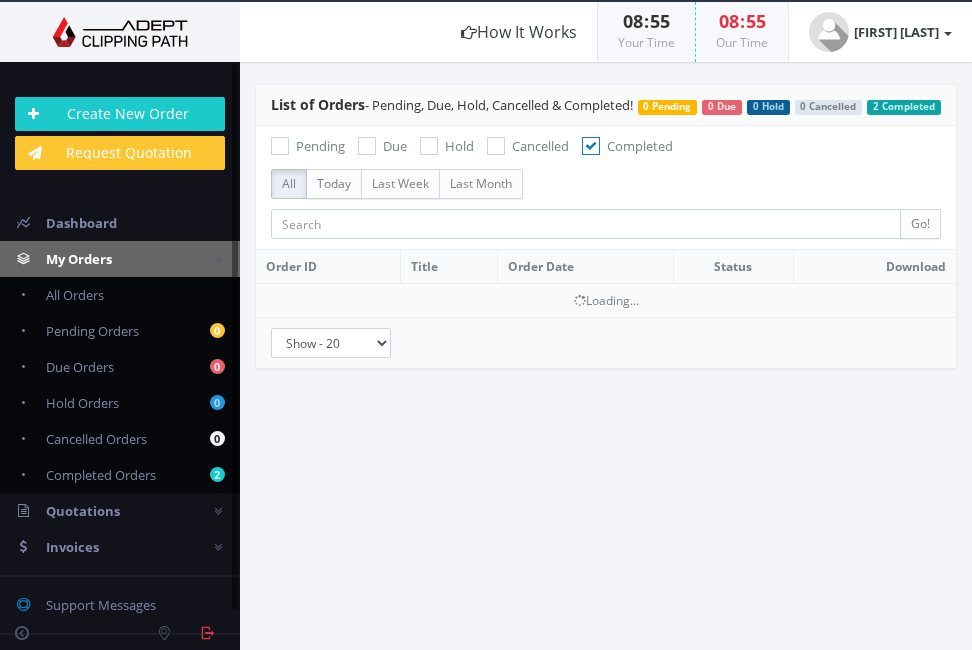 scroll, scrollTop: 0, scrollLeft: 0, axis: both 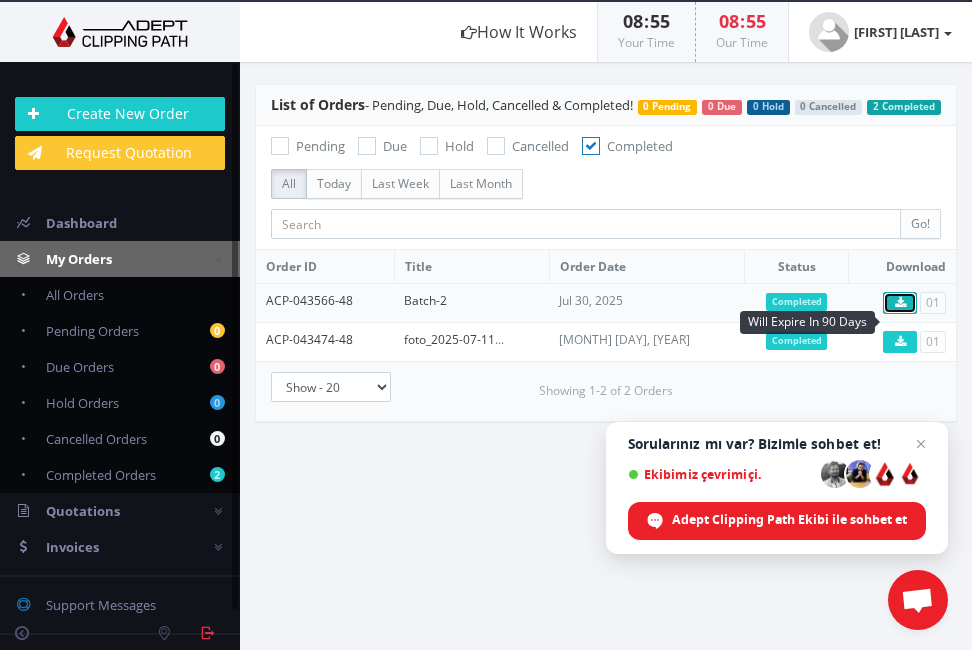 click at bounding box center (900, 303) 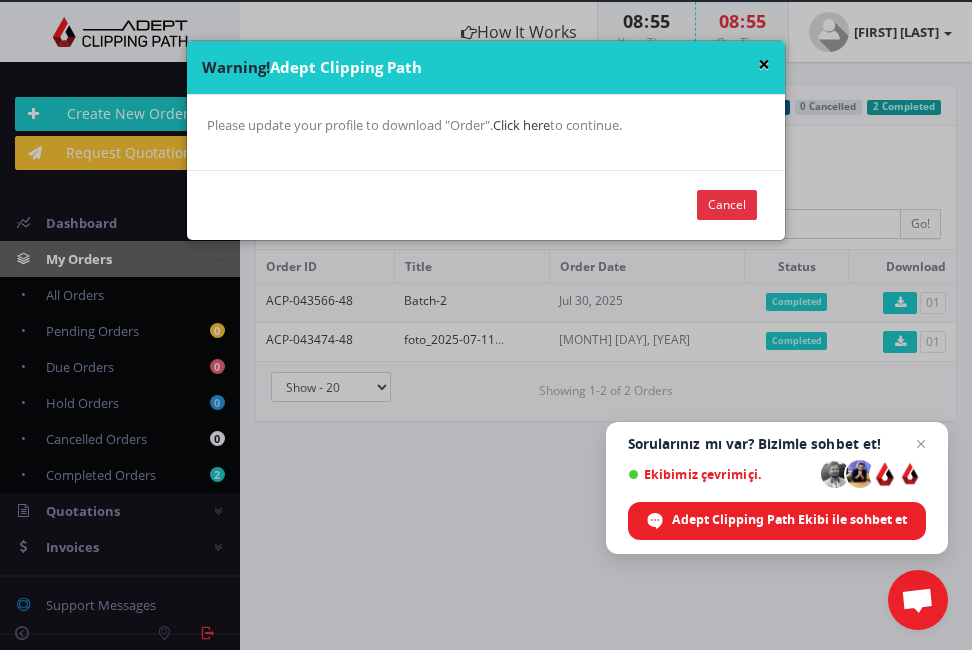 click on "×" at bounding box center [764, 64] 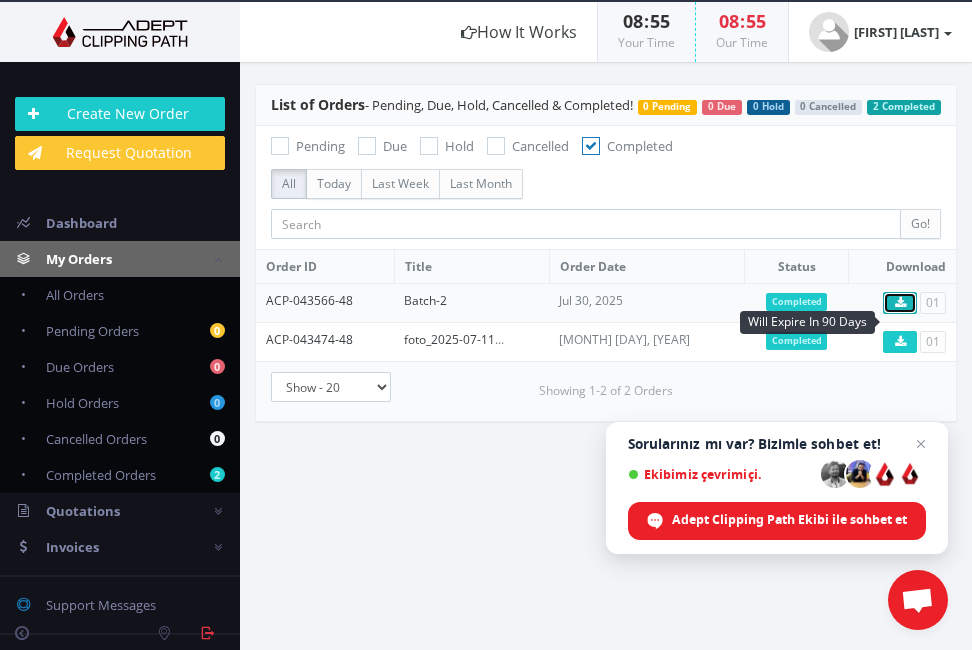 click at bounding box center [900, 303] 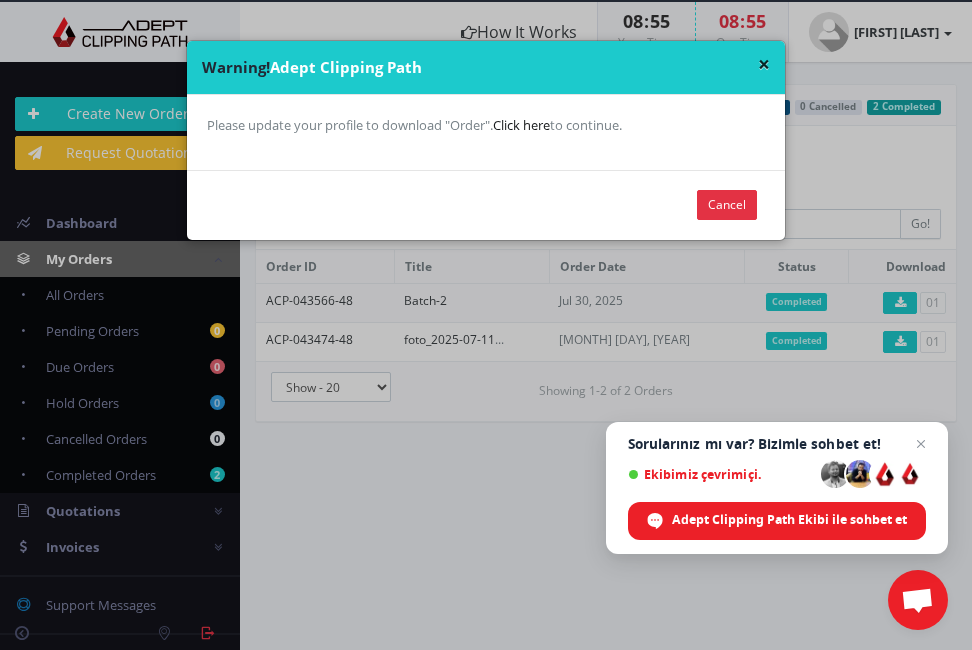 click on "Click here" at bounding box center (521, 125) 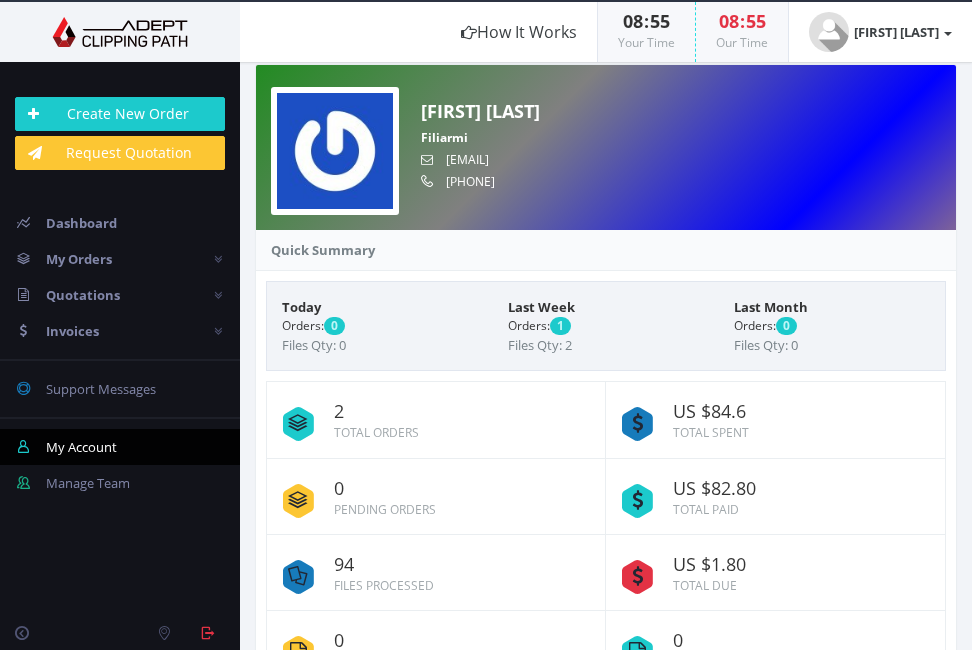 scroll, scrollTop: 0, scrollLeft: 0, axis: both 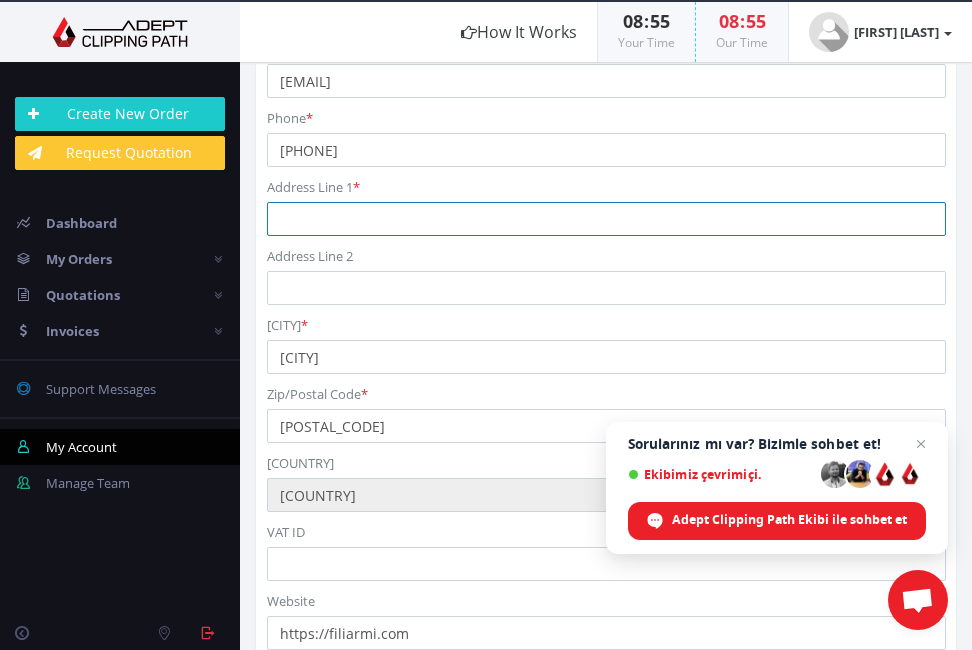 click at bounding box center [606, 219] 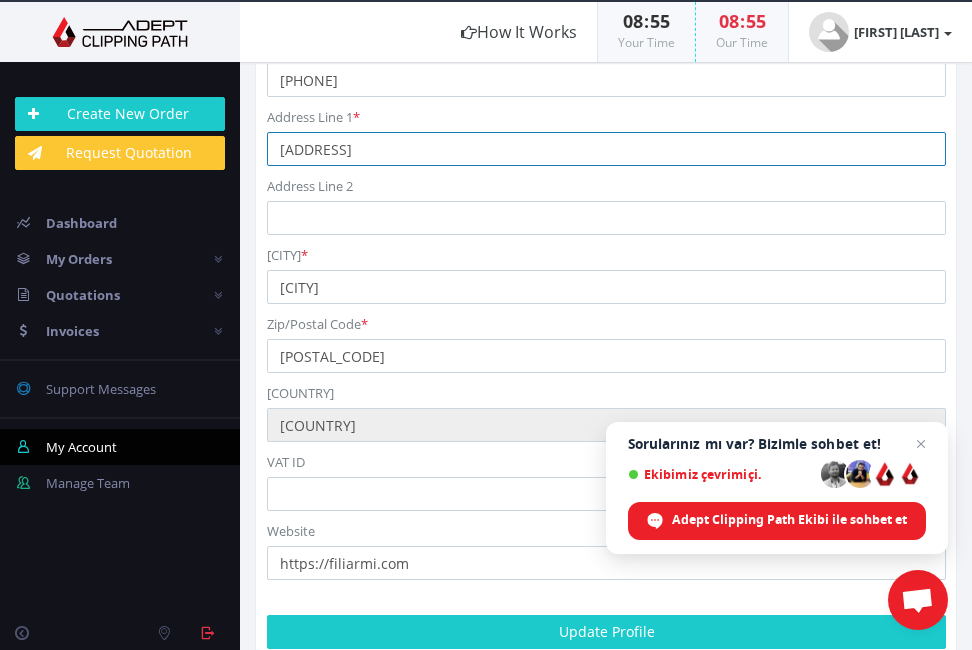 scroll, scrollTop: 1178, scrollLeft: 0, axis: vertical 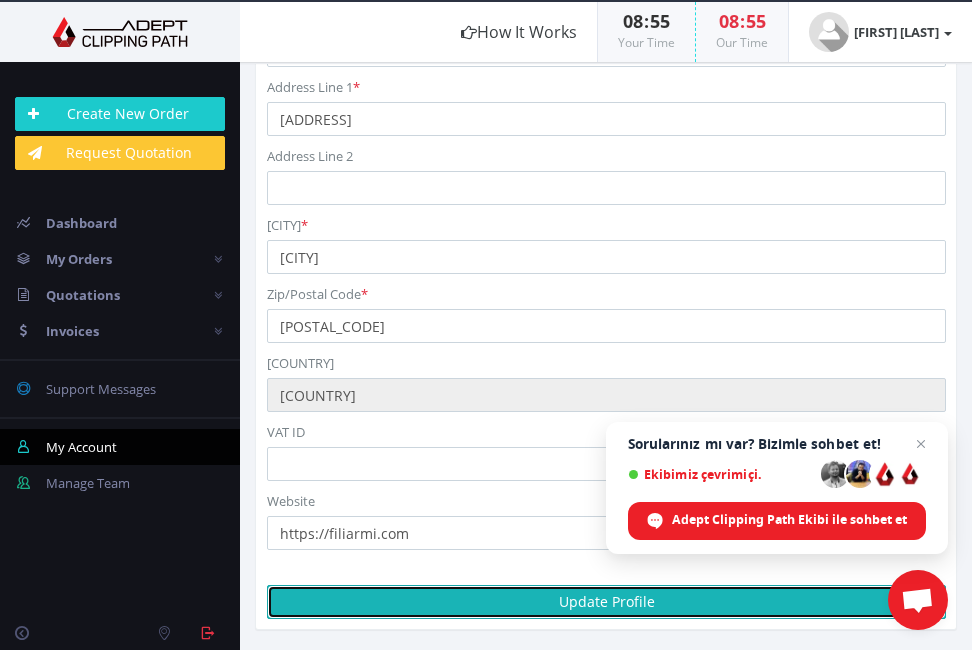 click on "Update Profile" at bounding box center (606, 602) 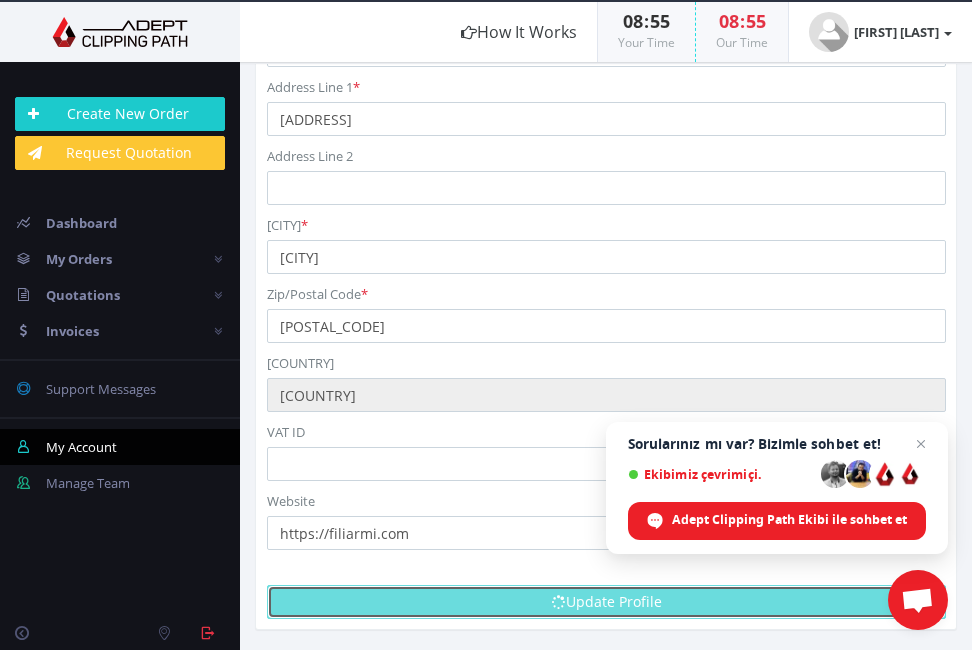 scroll, scrollTop: 1249, scrollLeft: 0, axis: vertical 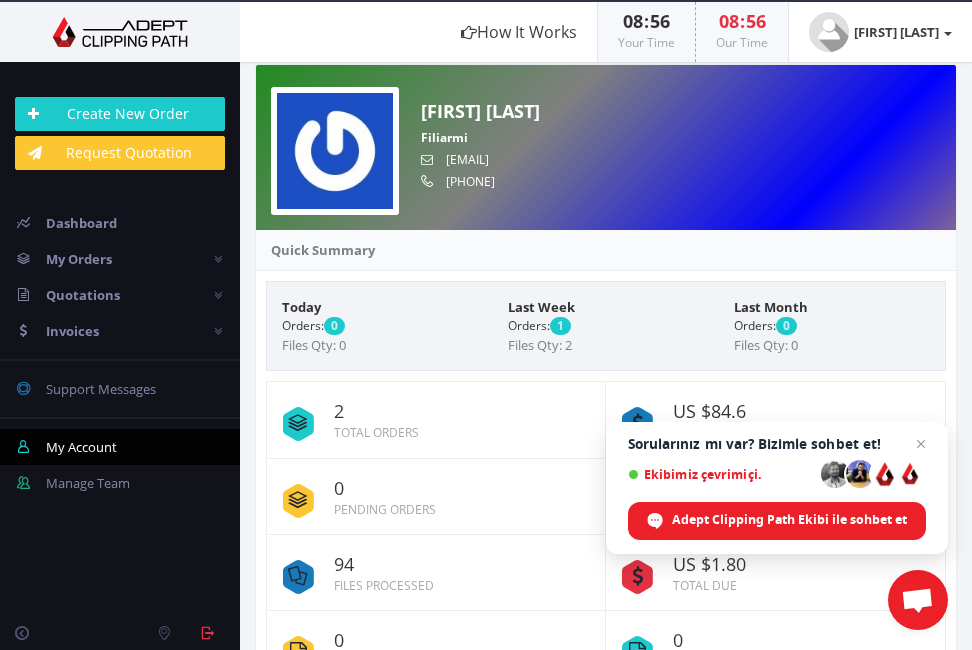 click on "2" at bounding box center (467, 412) 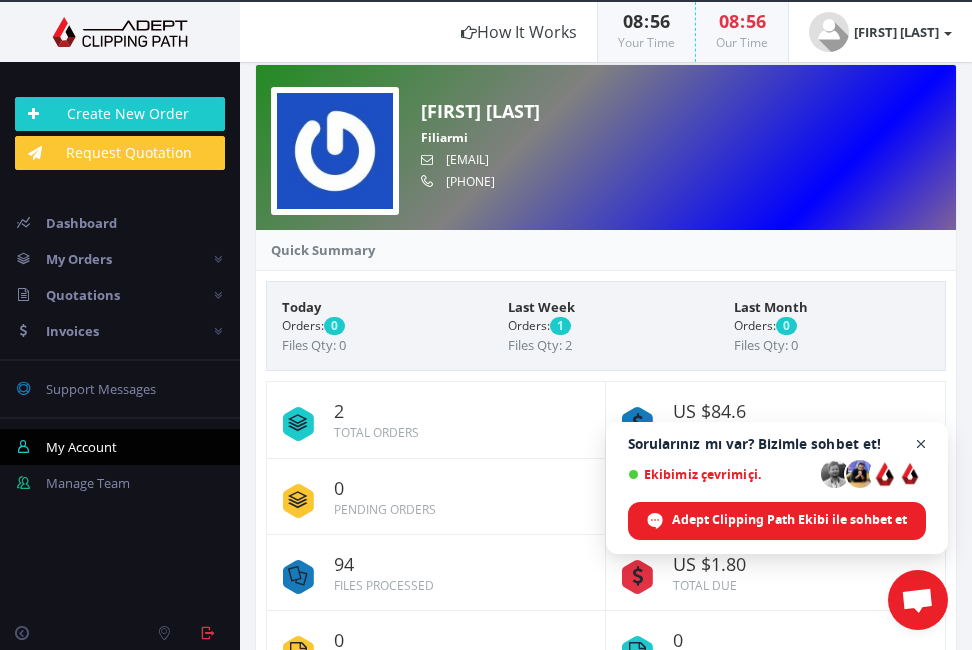 click at bounding box center (921, 444) 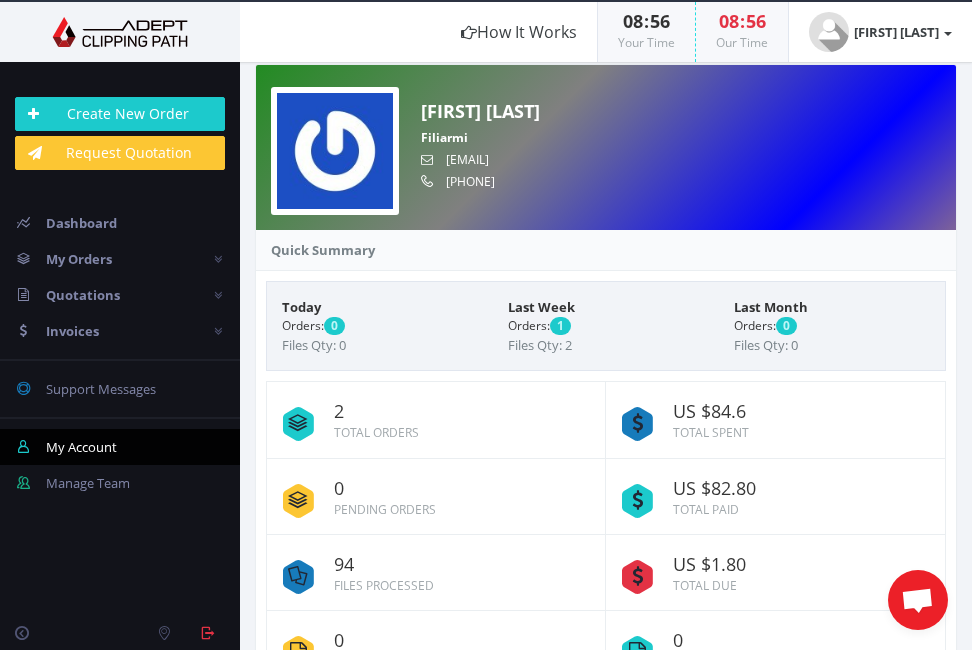 click on "Total Orders" at bounding box center [376, 432] 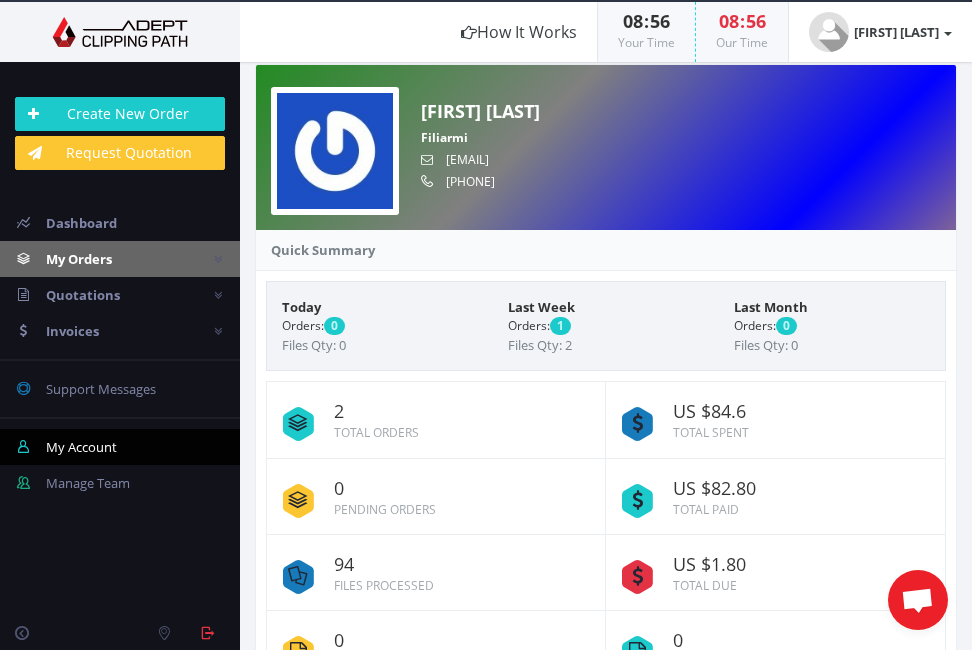 click on "My Orders" at bounding box center [79, 259] 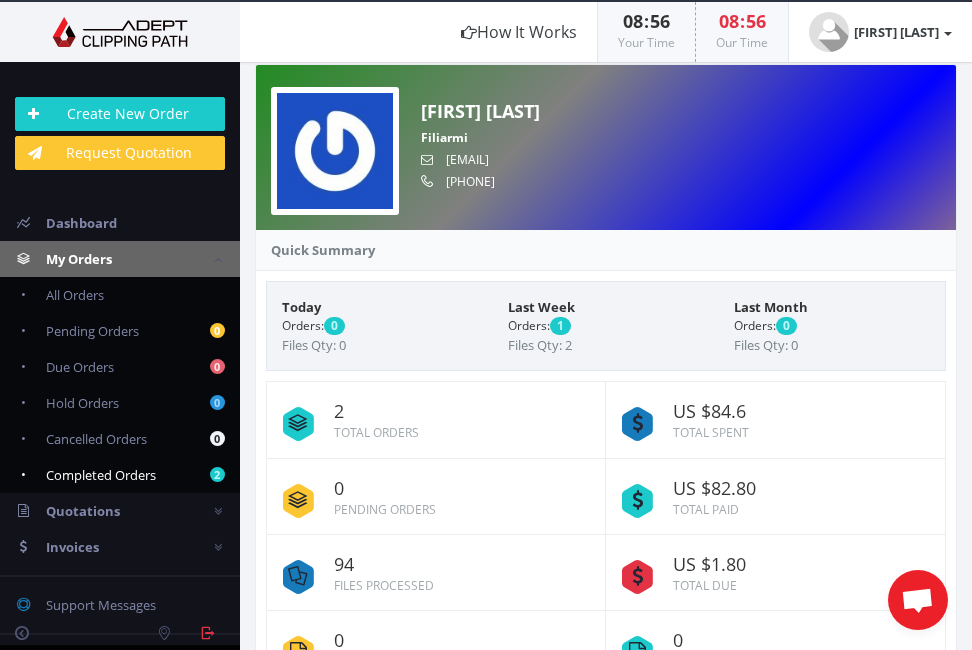 click on "2
Completed Orders" at bounding box center [120, 475] 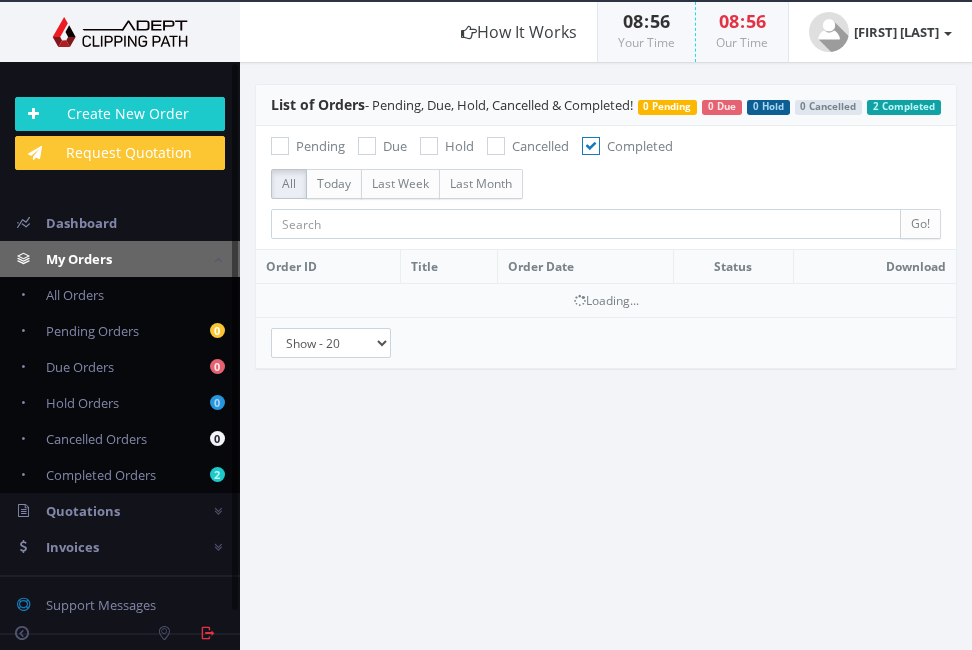 scroll, scrollTop: 0, scrollLeft: 0, axis: both 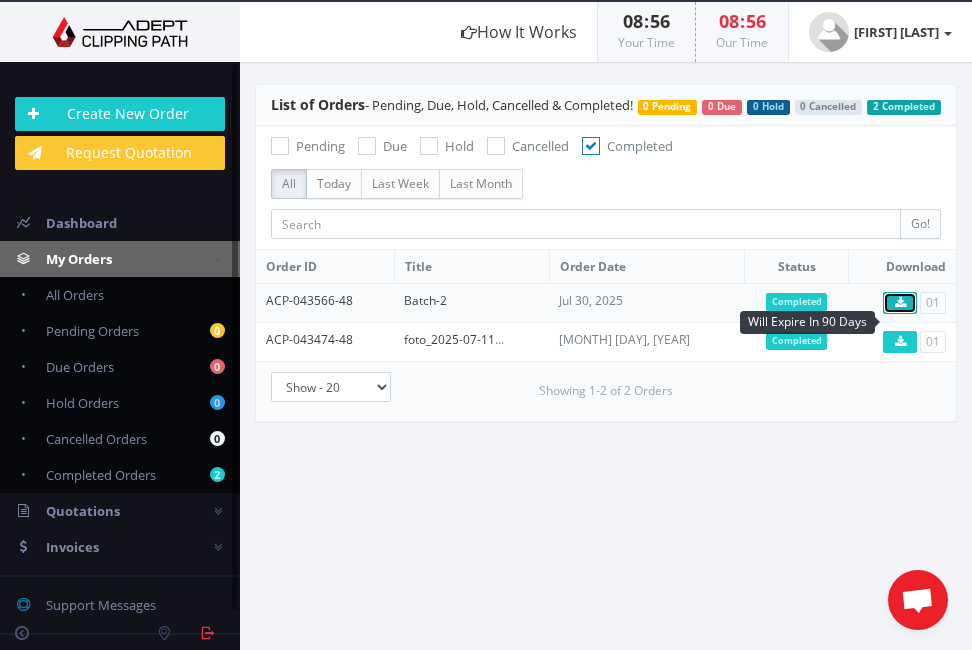 click at bounding box center [900, 303] 